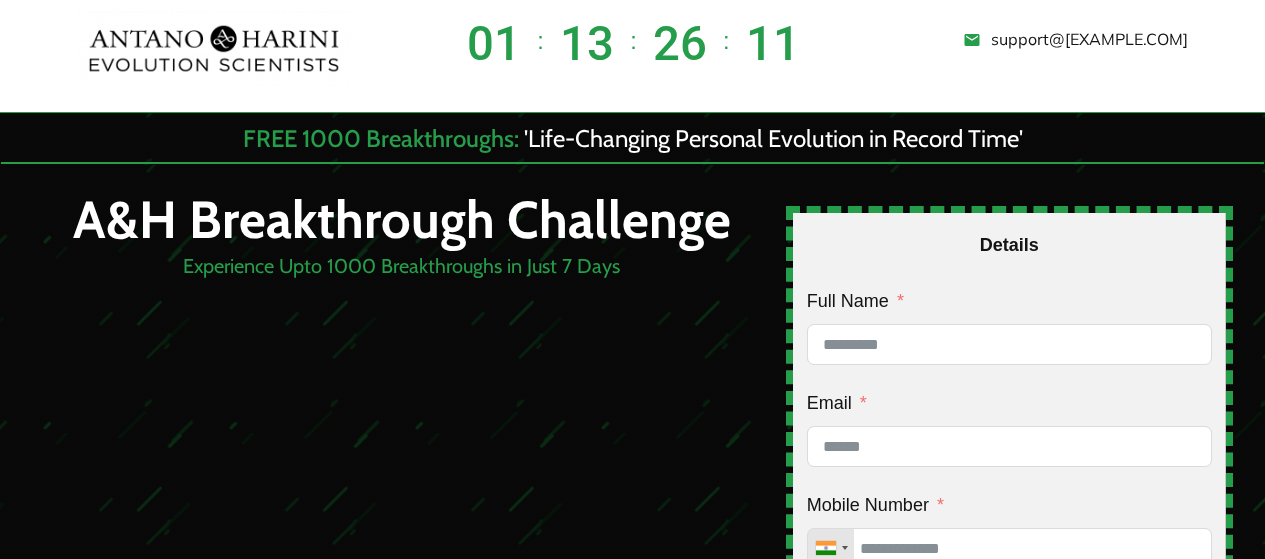 scroll, scrollTop: 0, scrollLeft: 0, axis: both 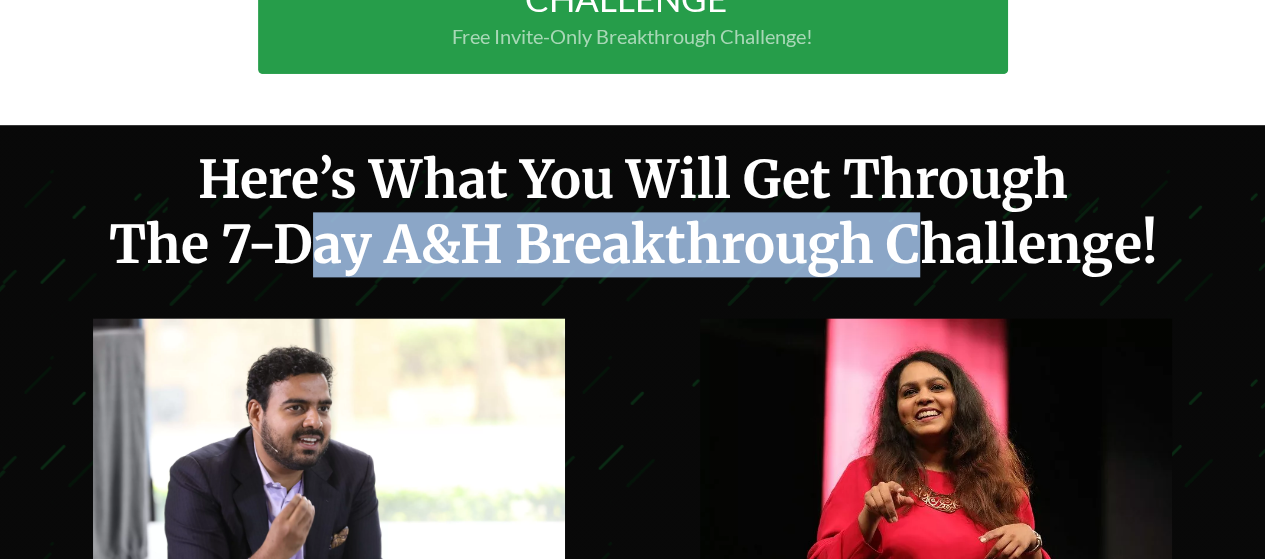 drag, startPoint x: 336, startPoint y: 246, endPoint x: 925, endPoint y: 246, distance: 589 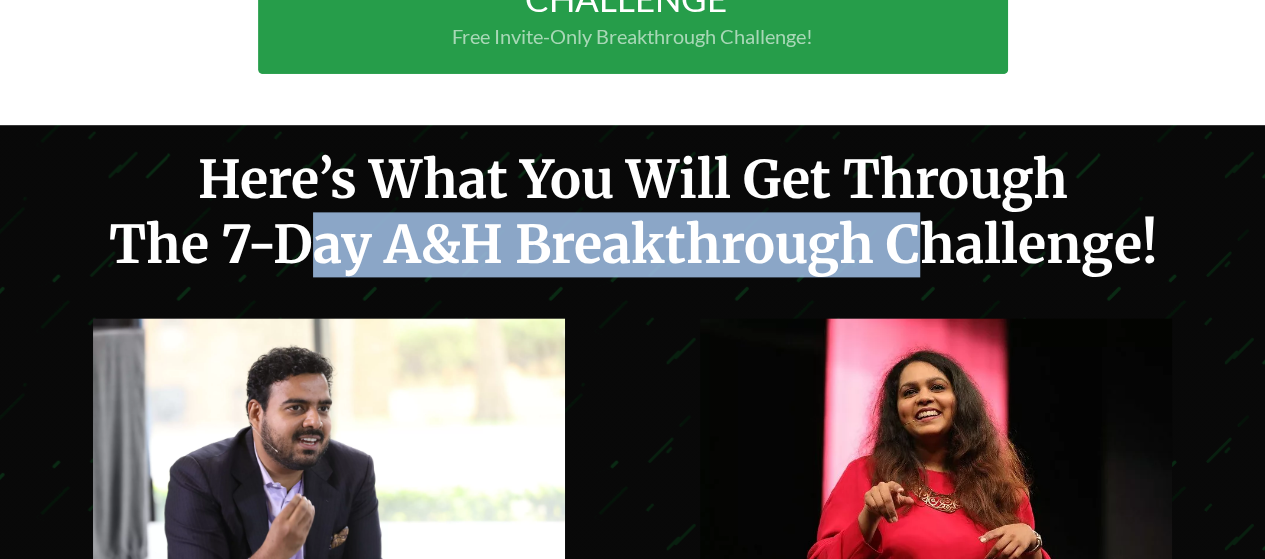 click on "Here’s What You Will Get Through The 7-Day A&H Breakthrough Challenge!" at bounding box center [633, 212] 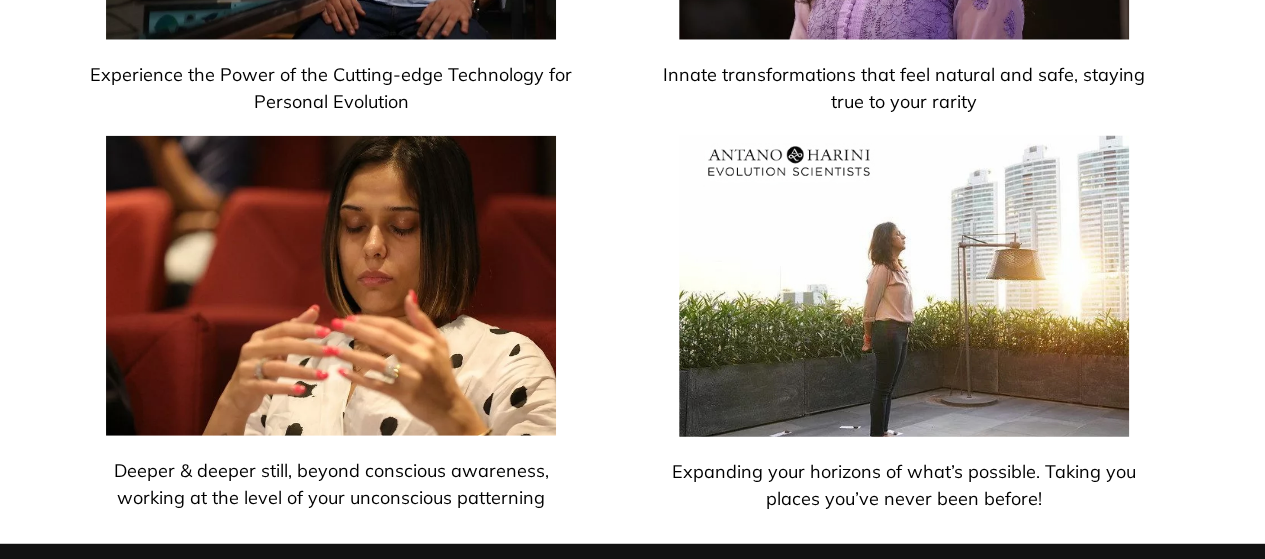 scroll, scrollTop: 6202, scrollLeft: 0, axis: vertical 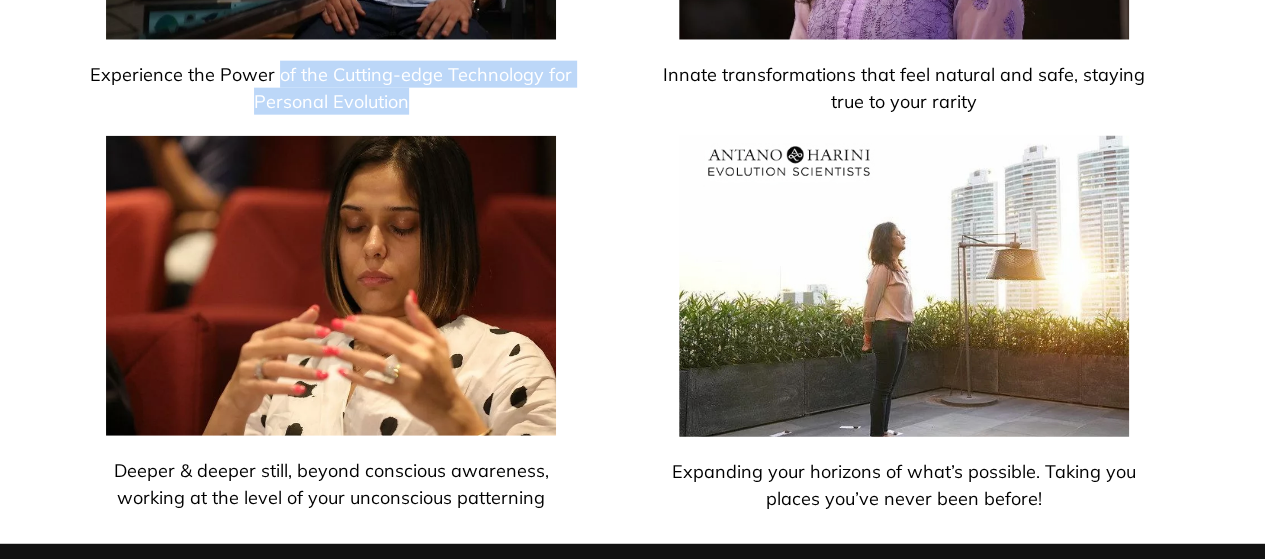 drag, startPoint x: 280, startPoint y: 81, endPoint x: 476, endPoint y: 91, distance: 196.25494 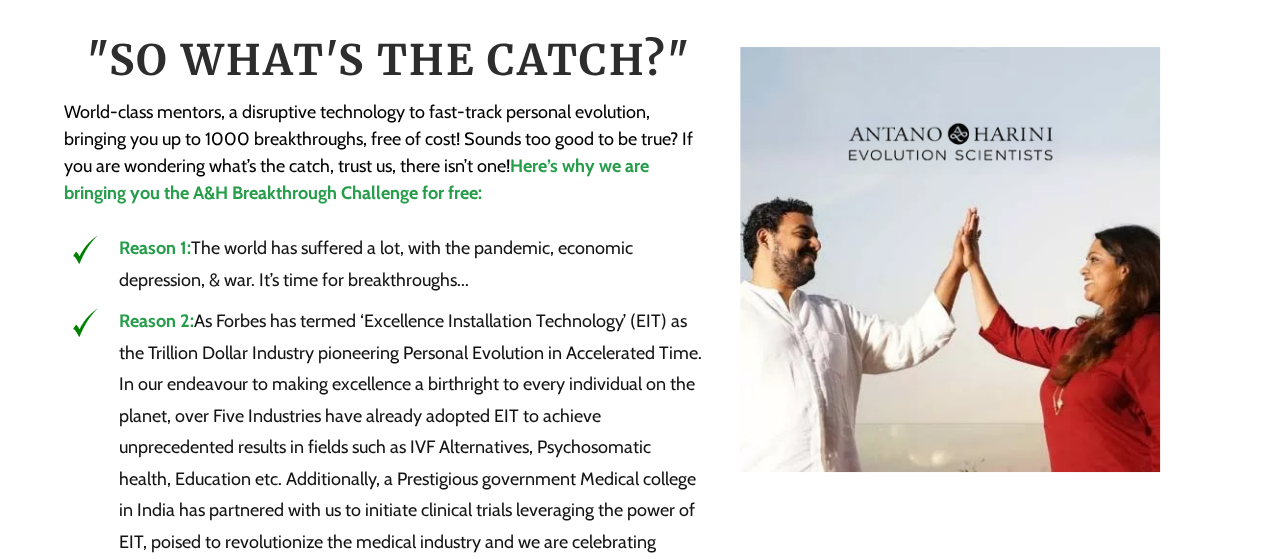 scroll, scrollTop: 7770, scrollLeft: 0, axis: vertical 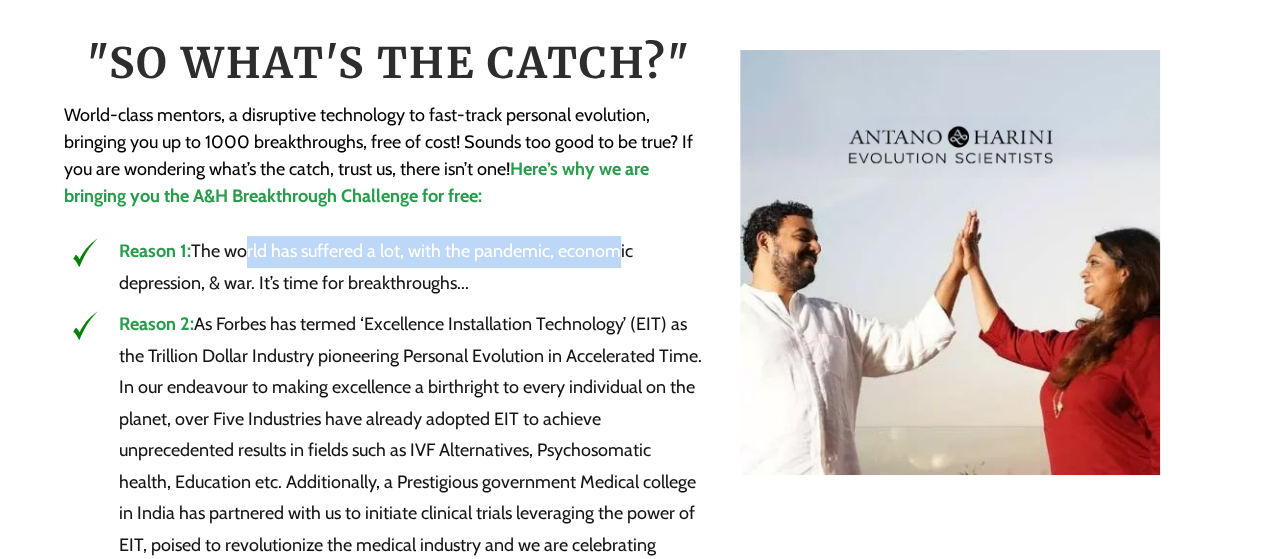 drag, startPoint x: 234, startPoint y: 245, endPoint x: 606, endPoint y: 241, distance: 372.0215 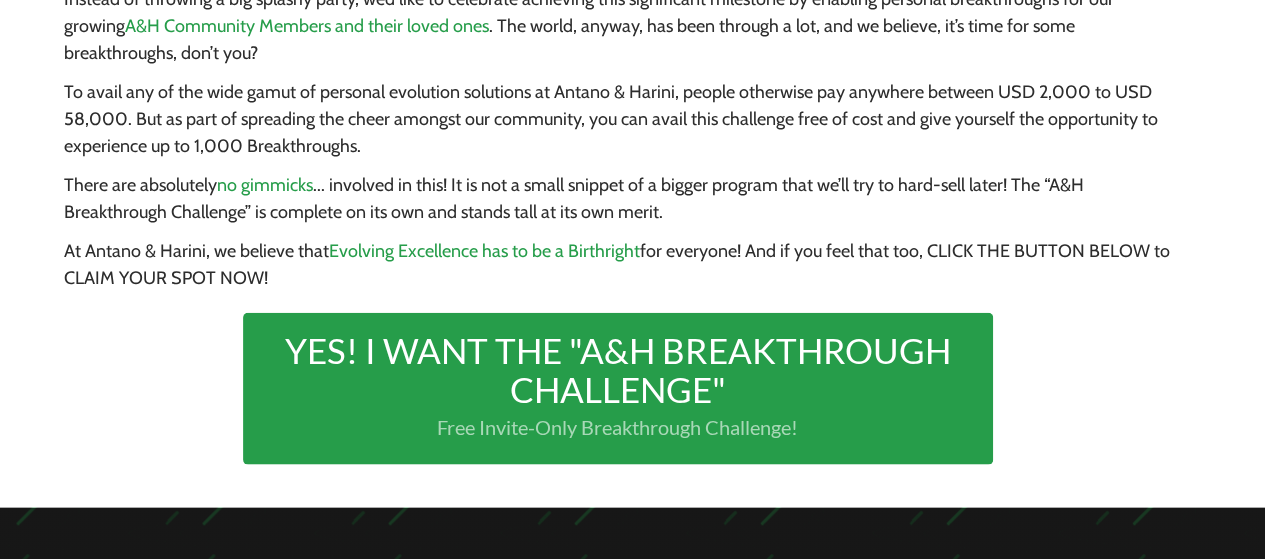 scroll, scrollTop: 10254, scrollLeft: 0, axis: vertical 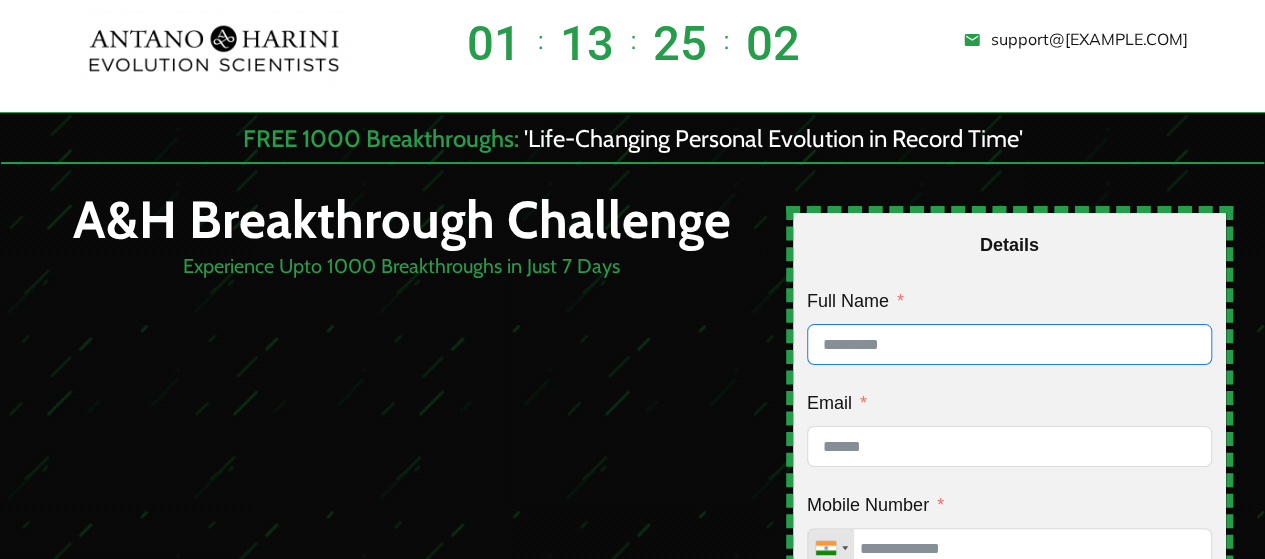 click on "Full Name" at bounding box center [1009, 344] 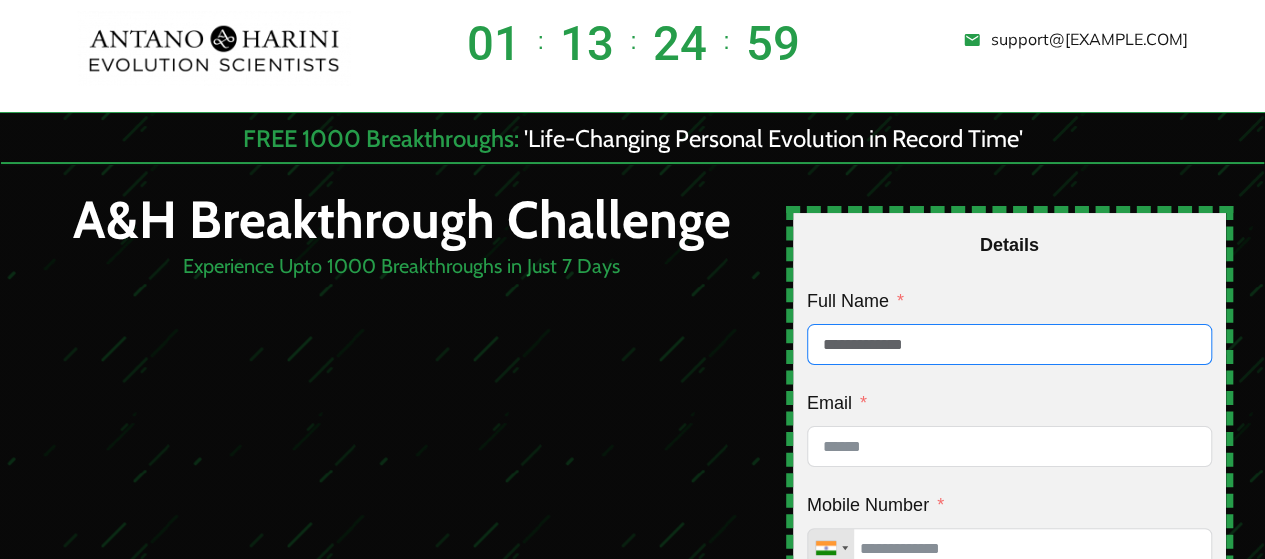 type on "**********" 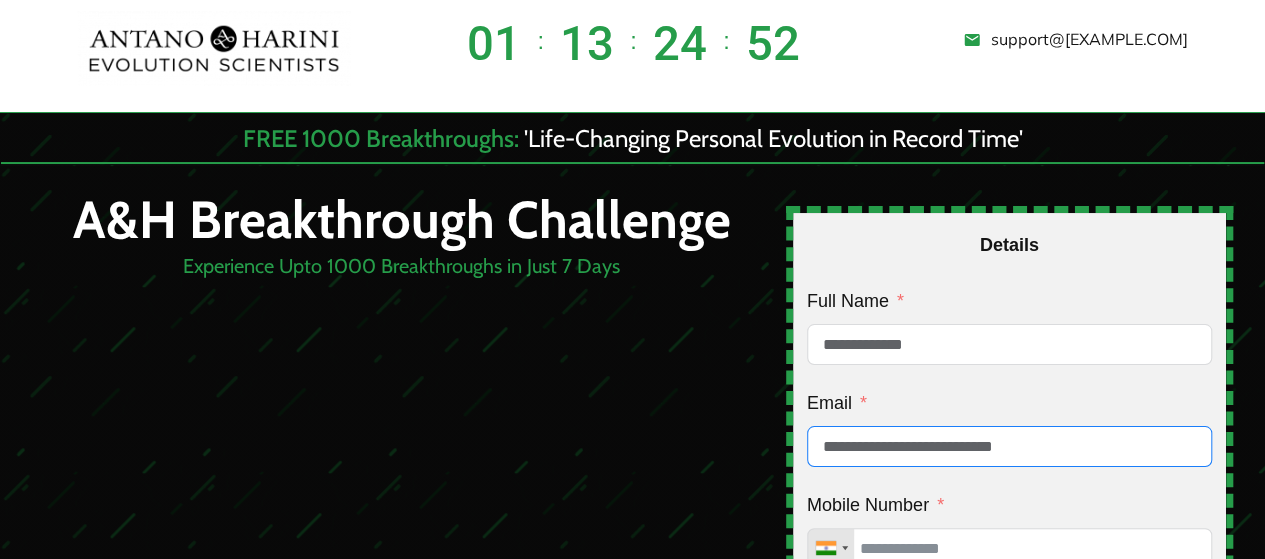 type on "**********" 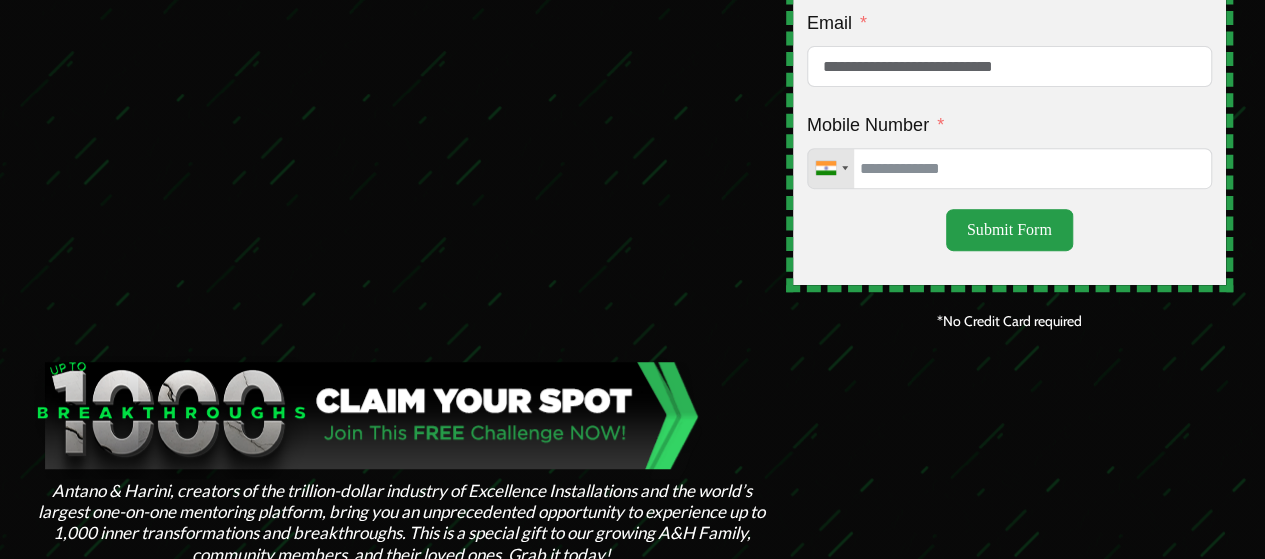 scroll, scrollTop: 384, scrollLeft: 0, axis: vertical 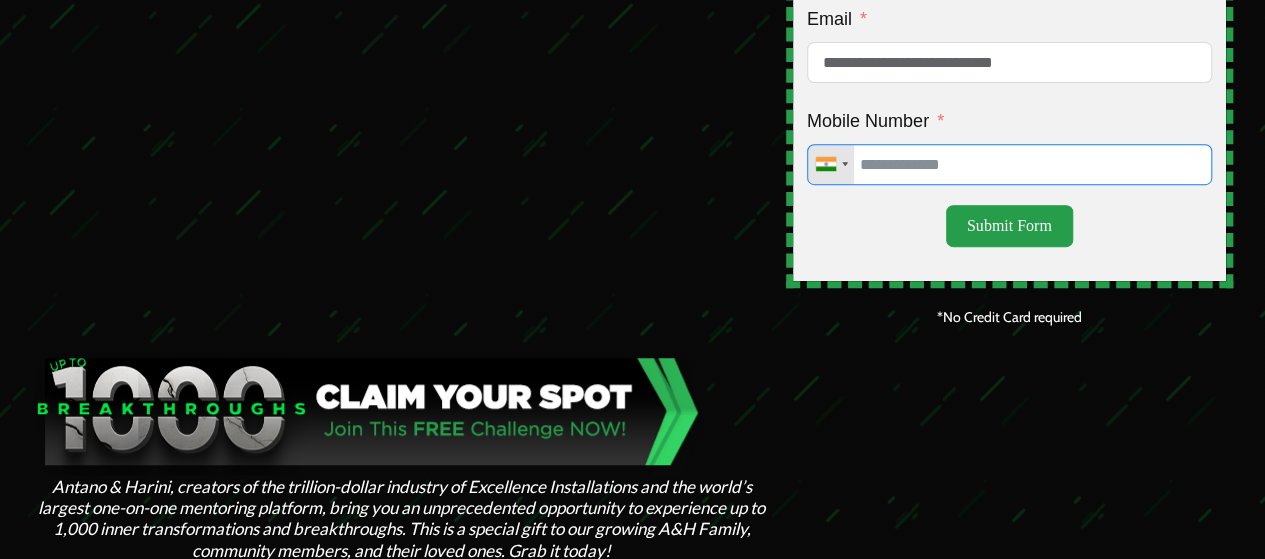 click on "Mobile Number" at bounding box center (1009, 164) 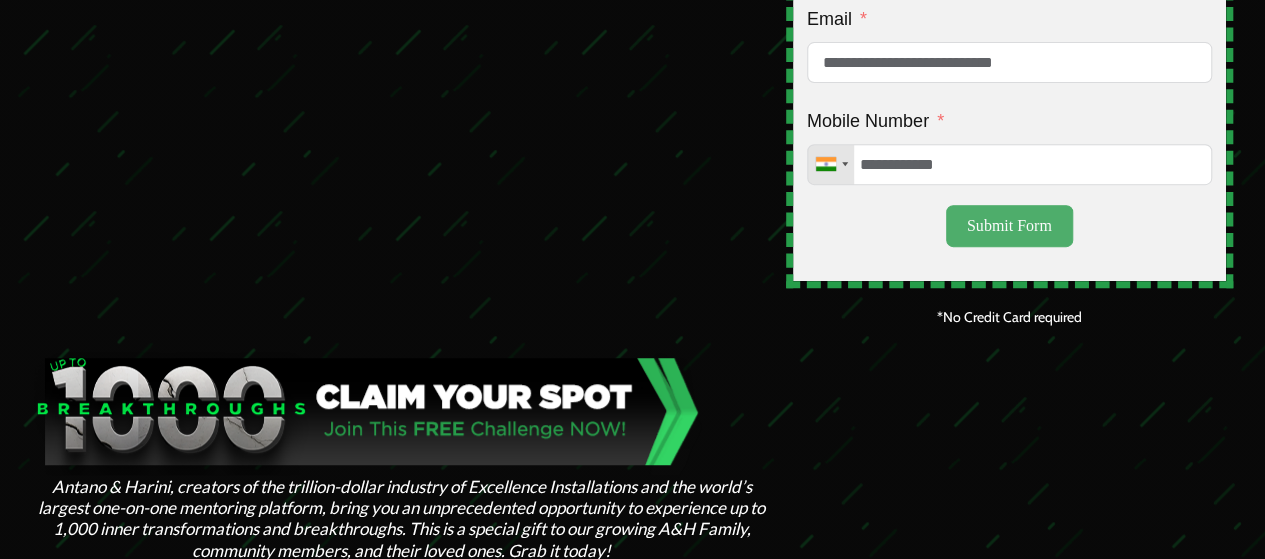 click on "Submit Form" at bounding box center (1009, 226) 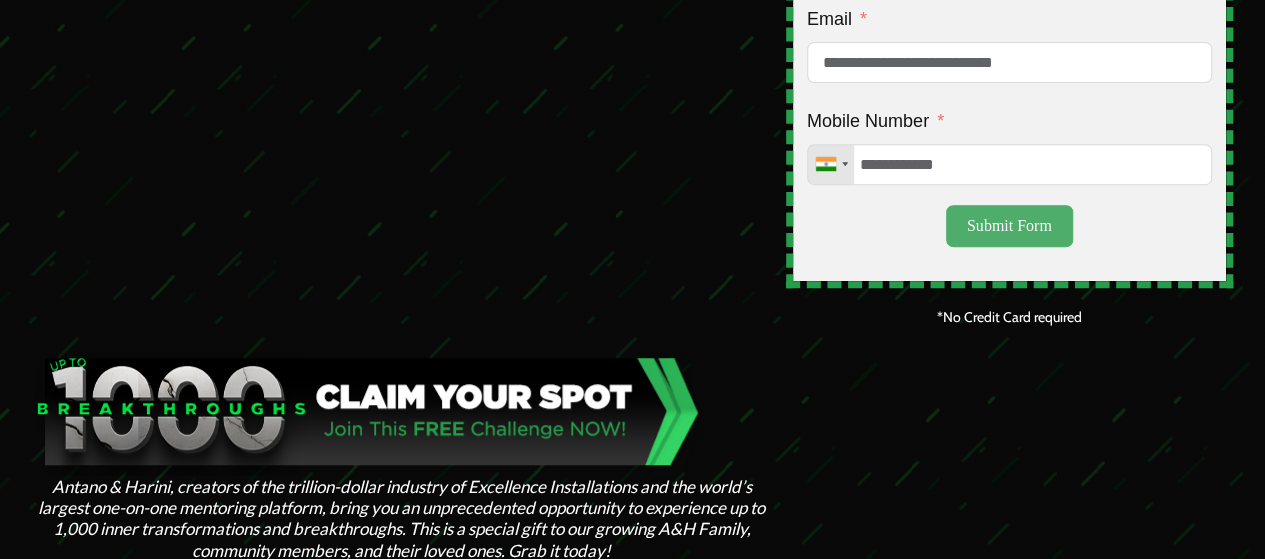 type on "**********" 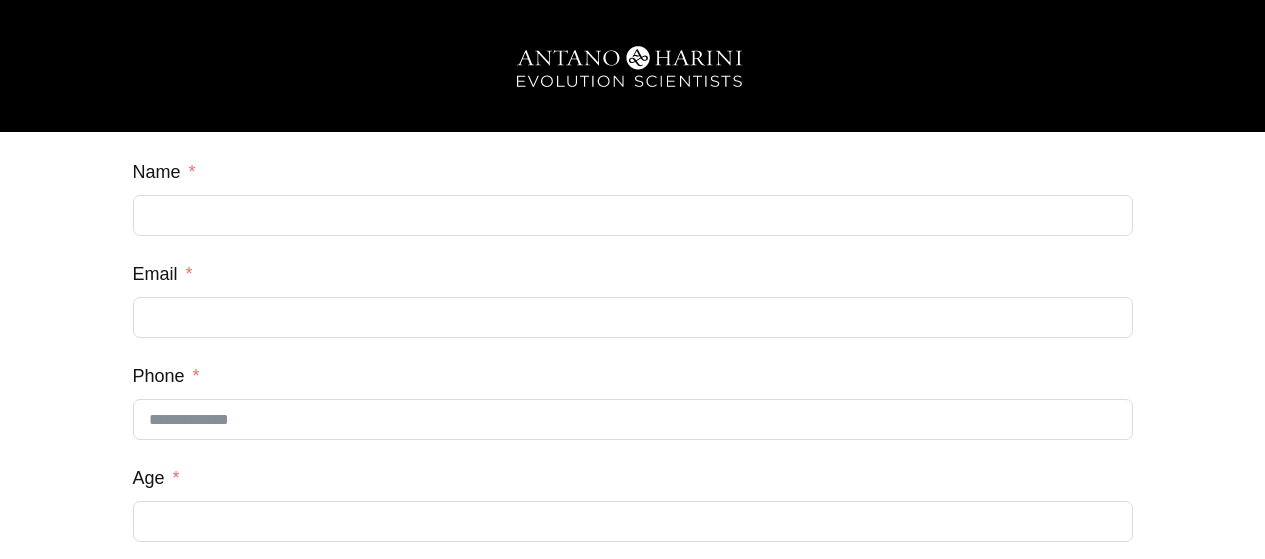 scroll, scrollTop: 200, scrollLeft: 0, axis: vertical 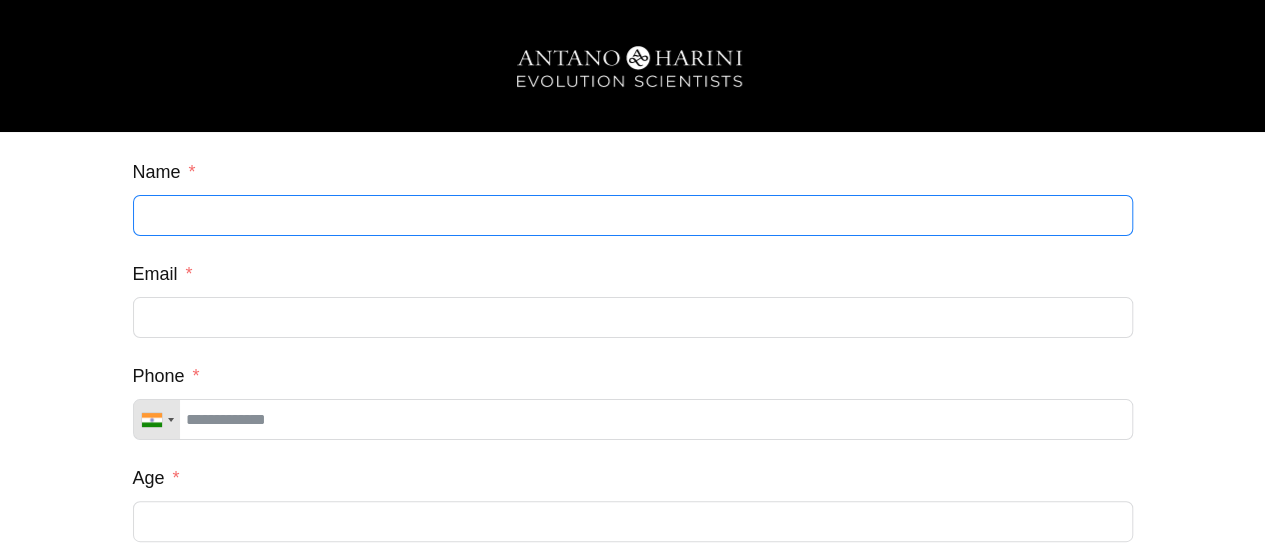 click on "Name" at bounding box center [633, 215] 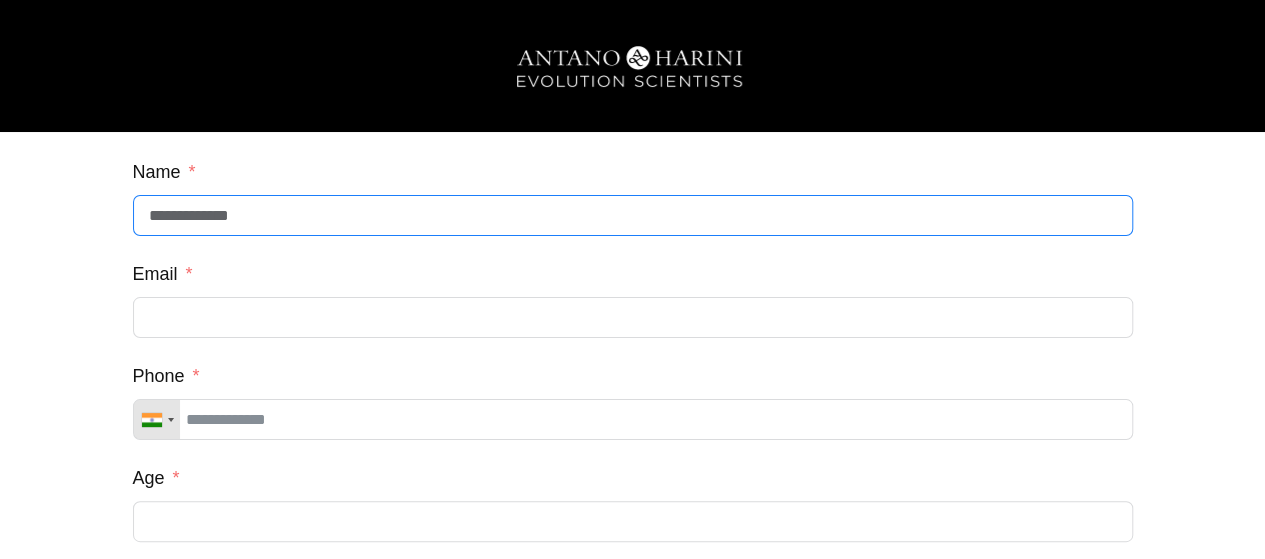 type on "**********" 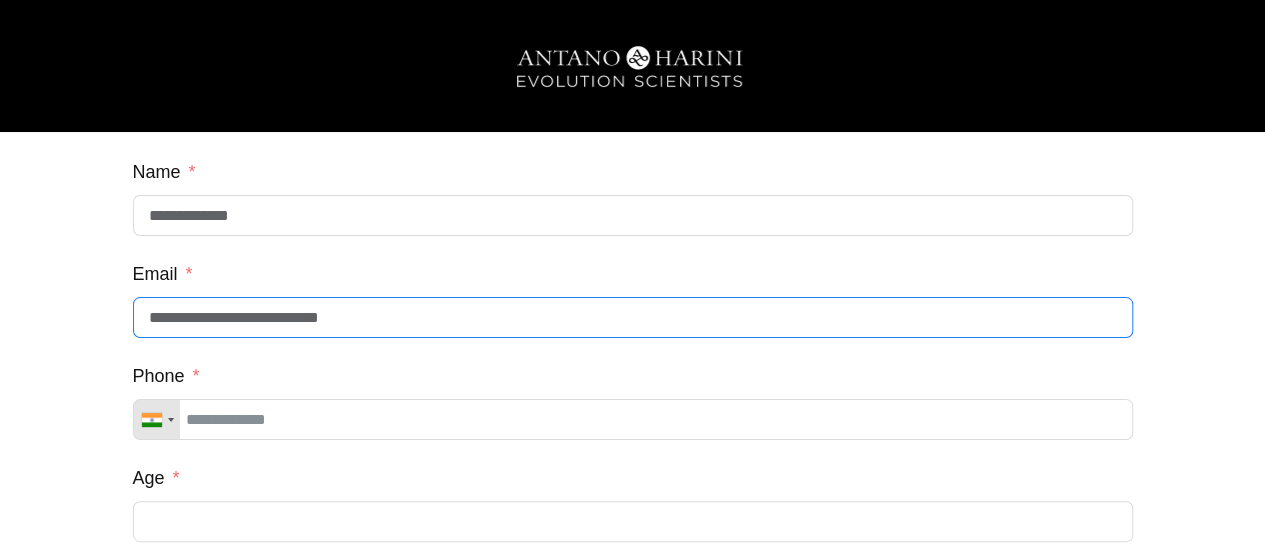 type on "**********" 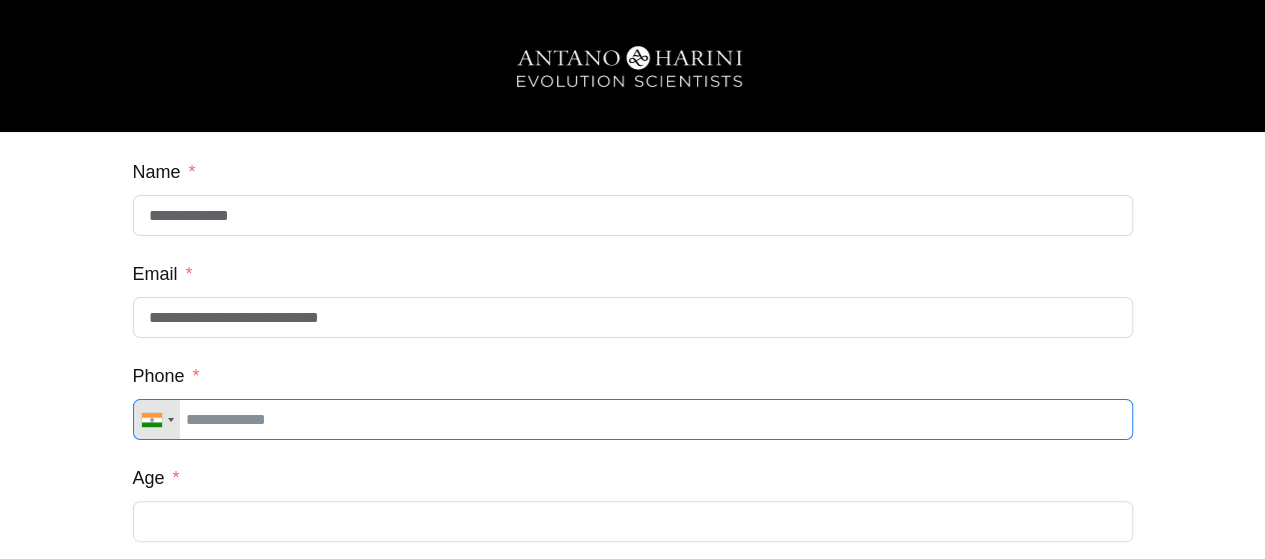 click on "Phone" at bounding box center (633, 419) 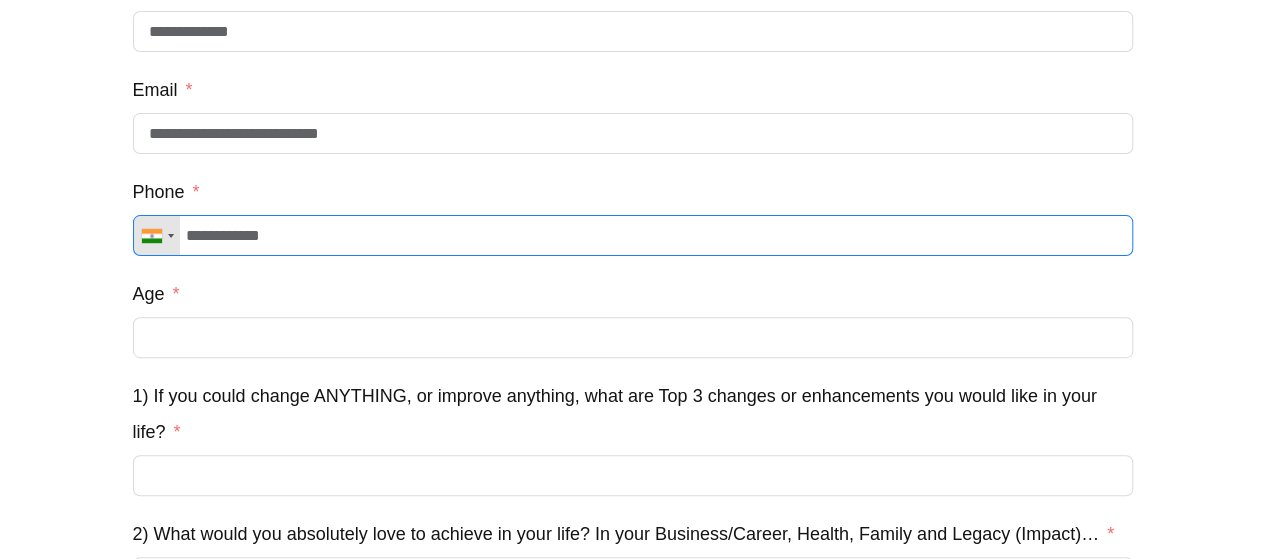 scroll, scrollTop: 185, scrollLeft: 0, axis: vertical 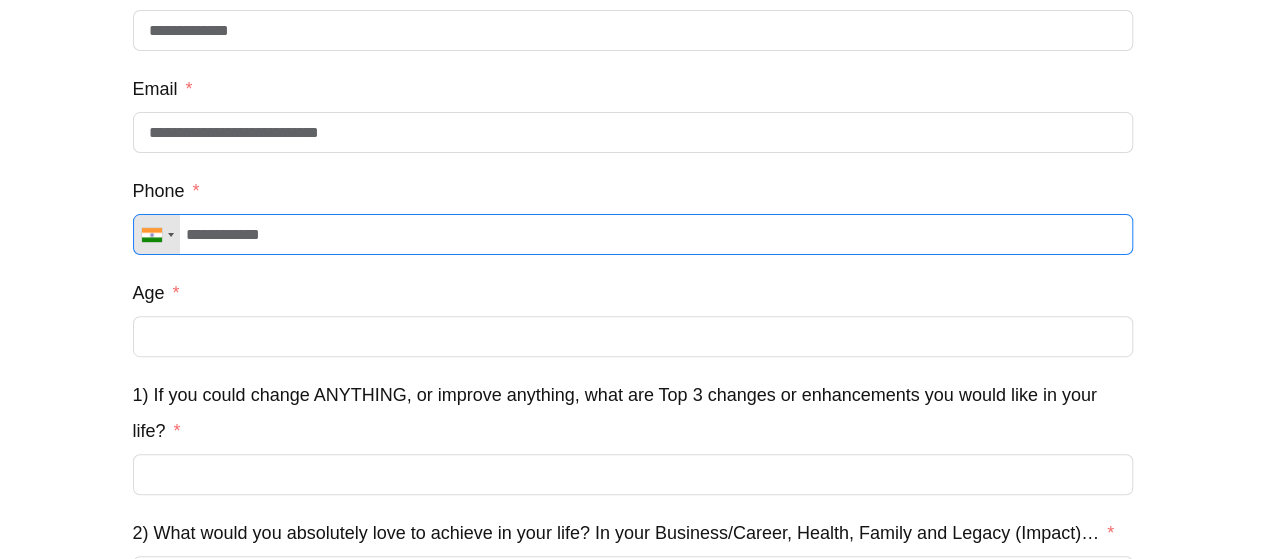 type on "**********" 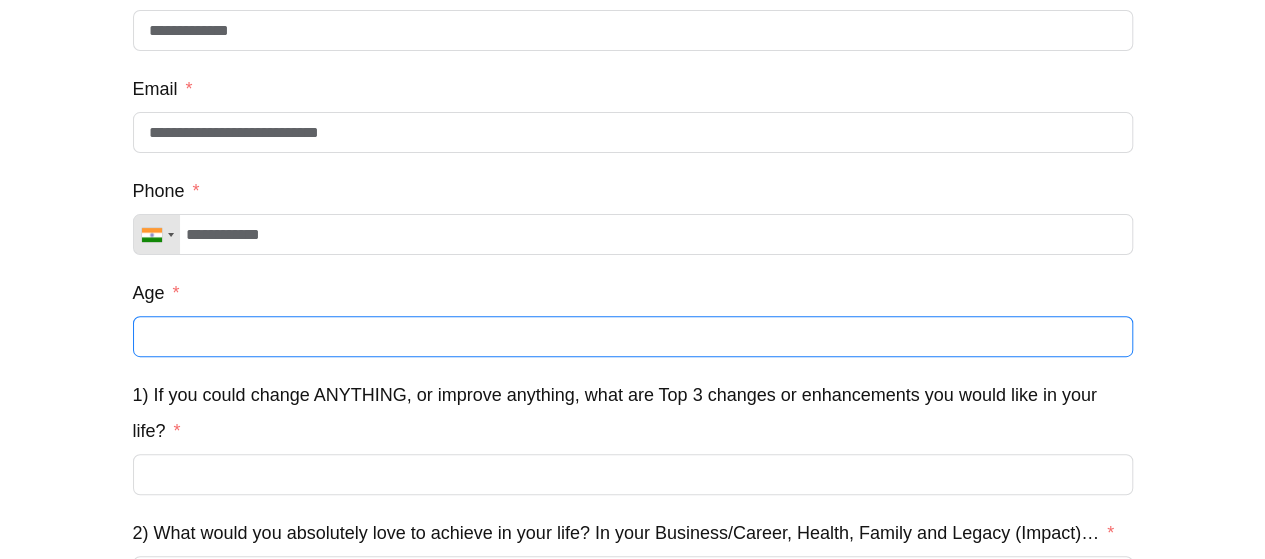 click on "Age" at bounding box center [633, 336] 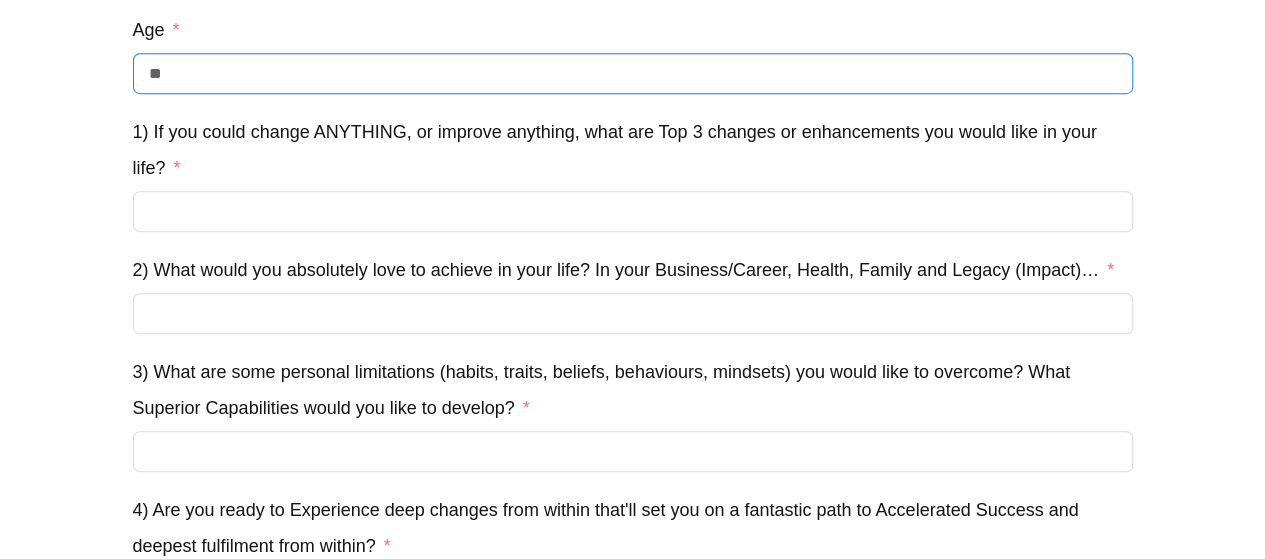 scroll, scrollTop: 453, scrollLeft: 0, axis: vertical 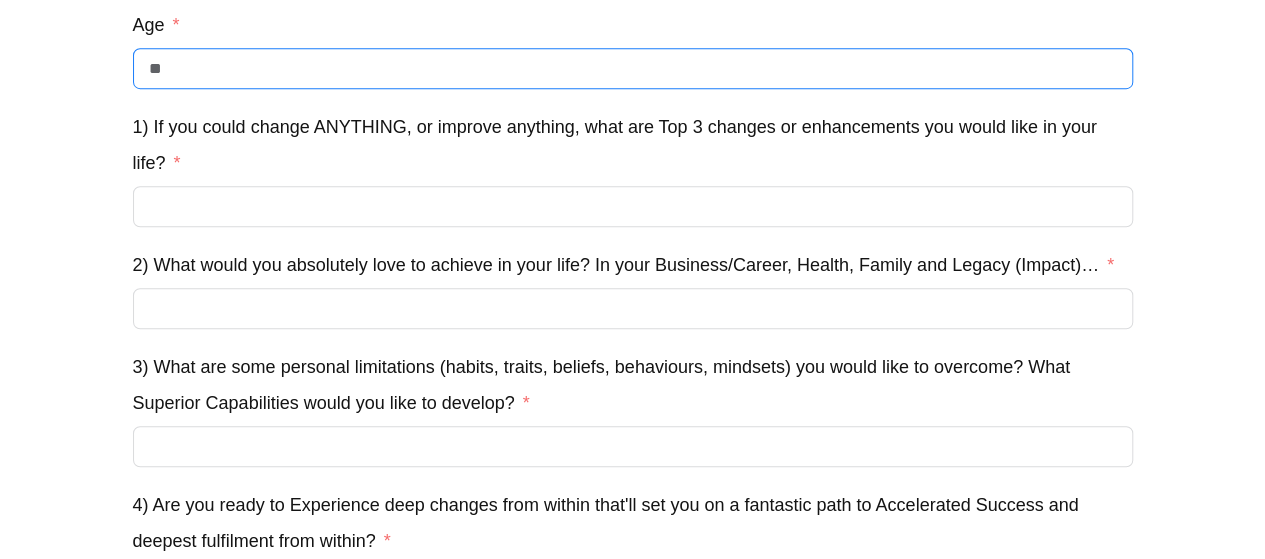type on "**" 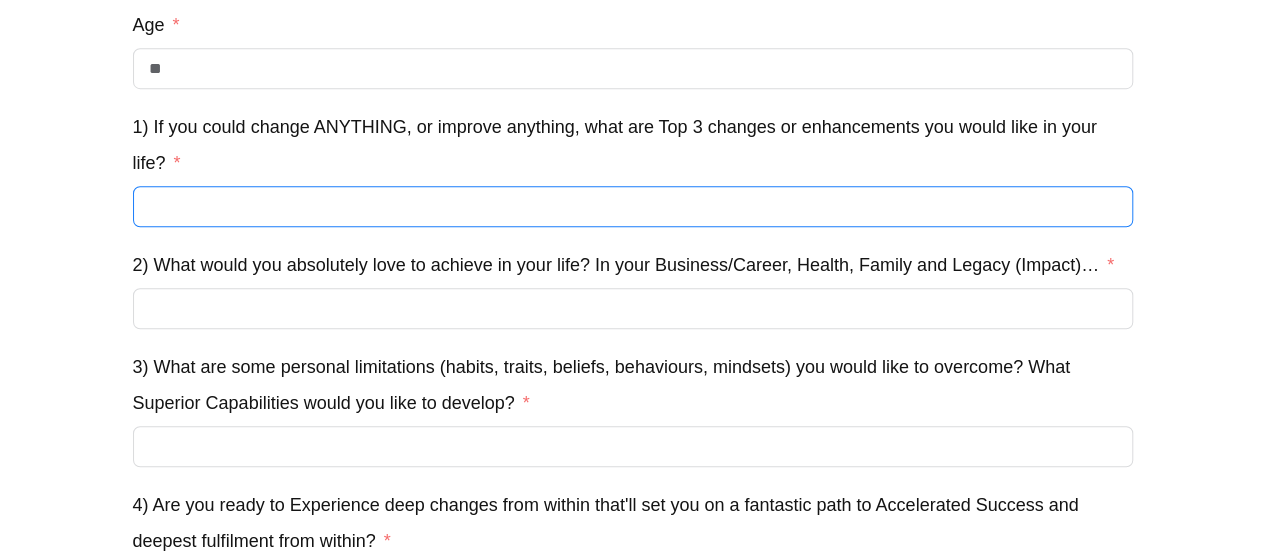 click on "1) If you could change ANYTHING, or improve anything, what are Top 3 changes or enhancements you would like in your life?" at bounding box center (633, 206) 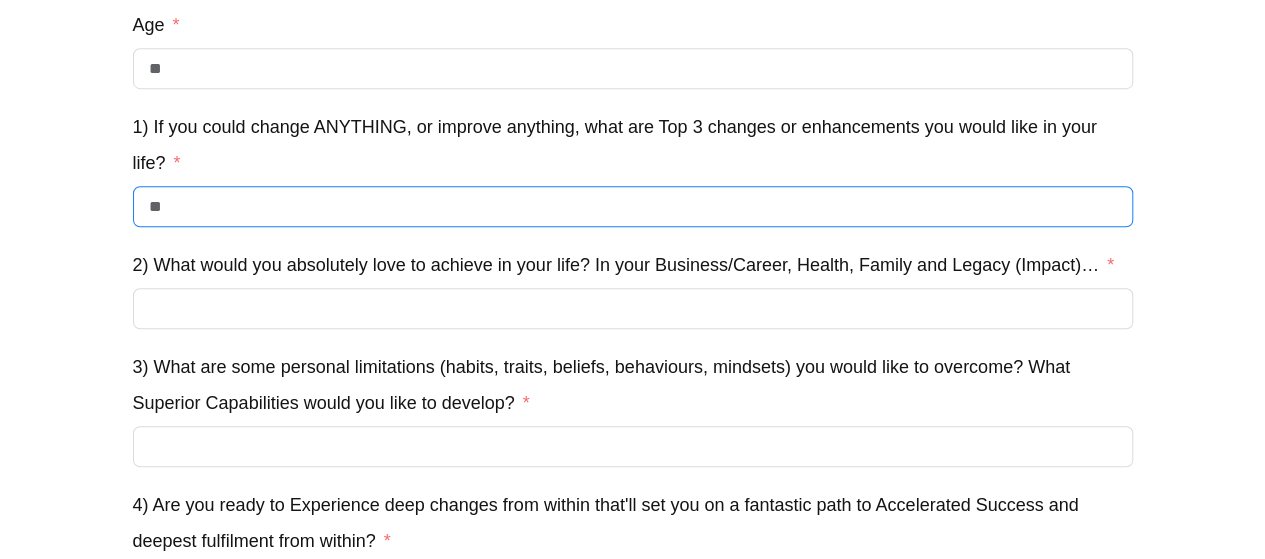 type on "*" 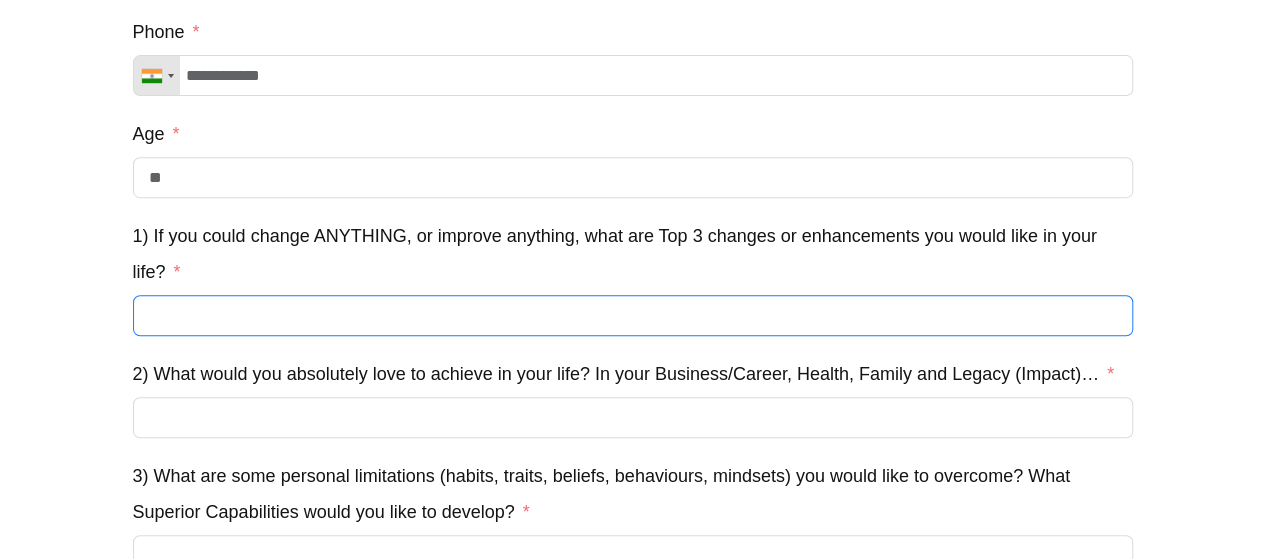 scroll, scrollTop: 345, scrollLeft: 0, axis: vertical 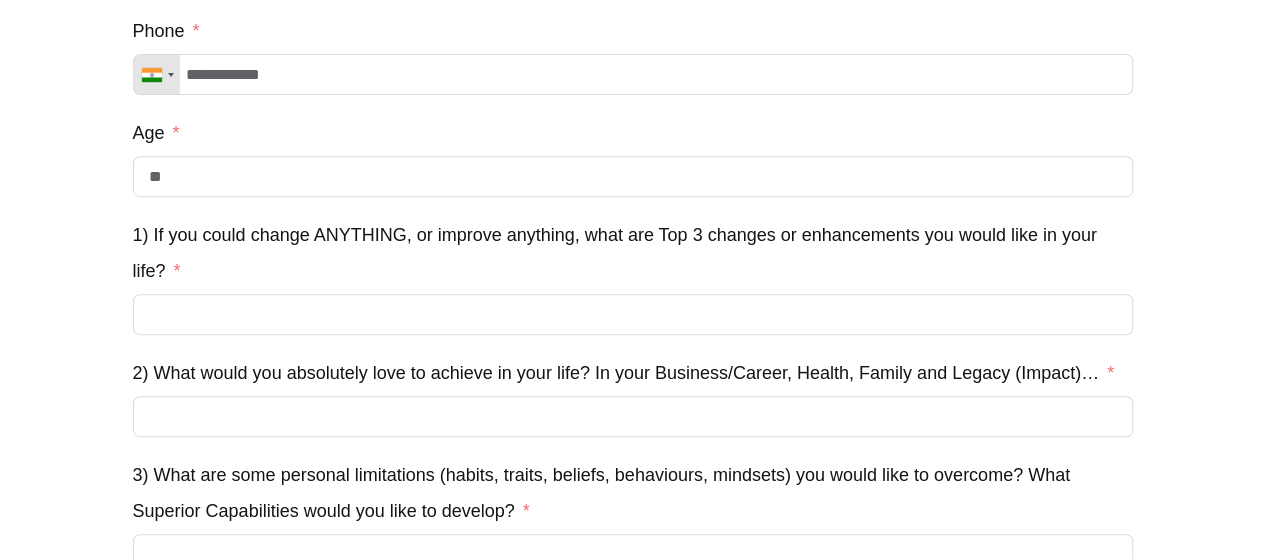 drag, startPoint x: 281, startPoint y: 356, endPoint x: 280, endPoint y: 319, distance: 37.01351 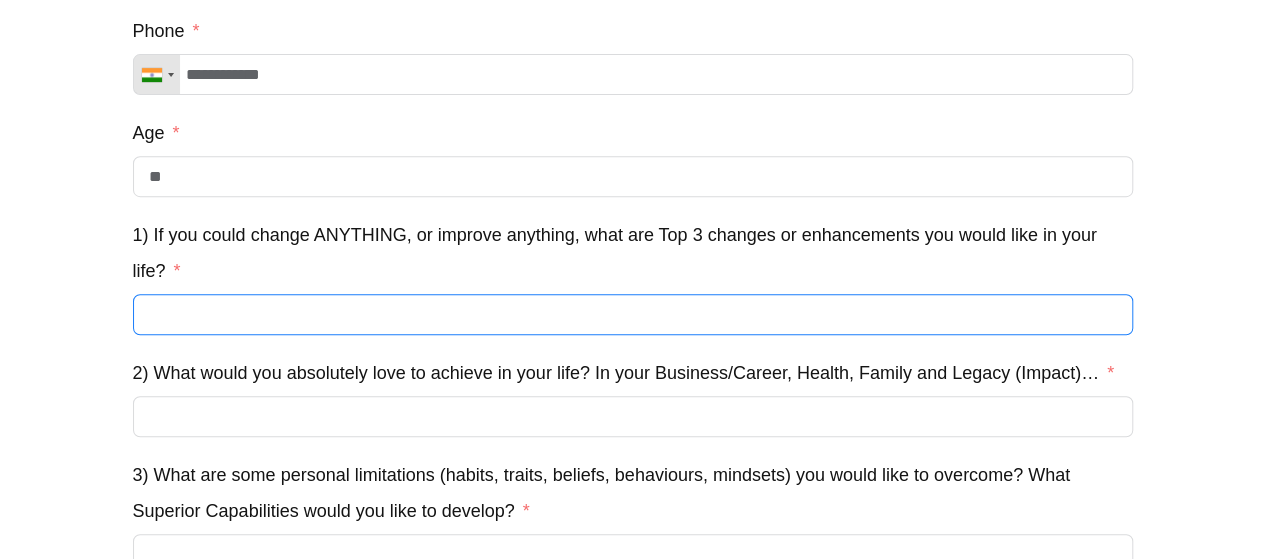 click on "1) If you could change ANYTHING, or improve anything, what are Top 3 changes or enhancements you would like in your life?" at bounding box center (633, 314) 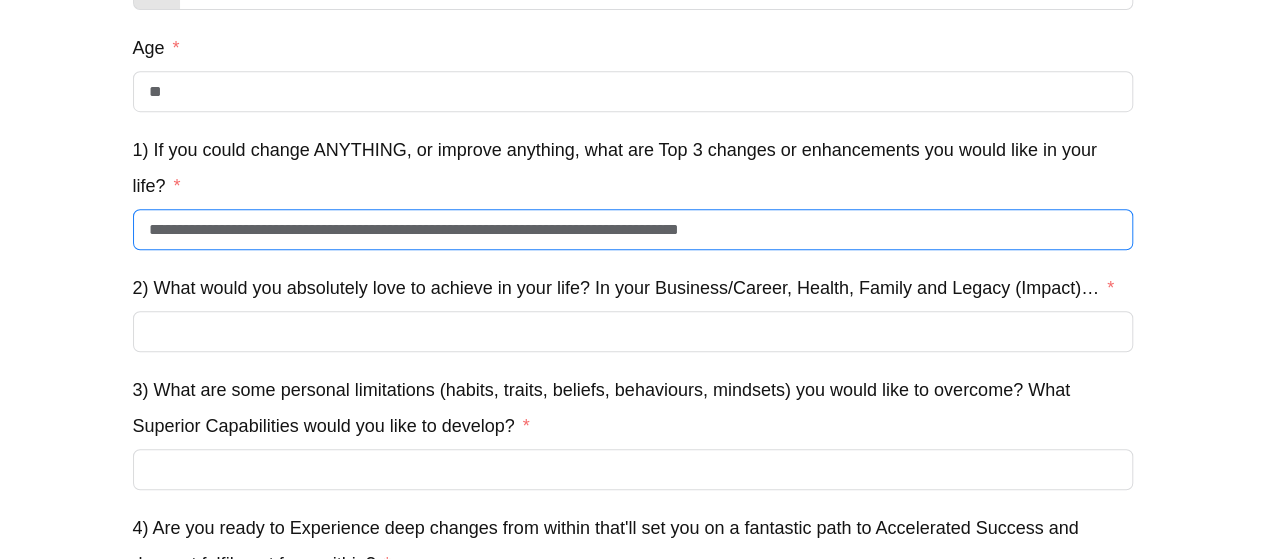scroll, scrollTop: 431, scrollLeft: 0, axis: vertical 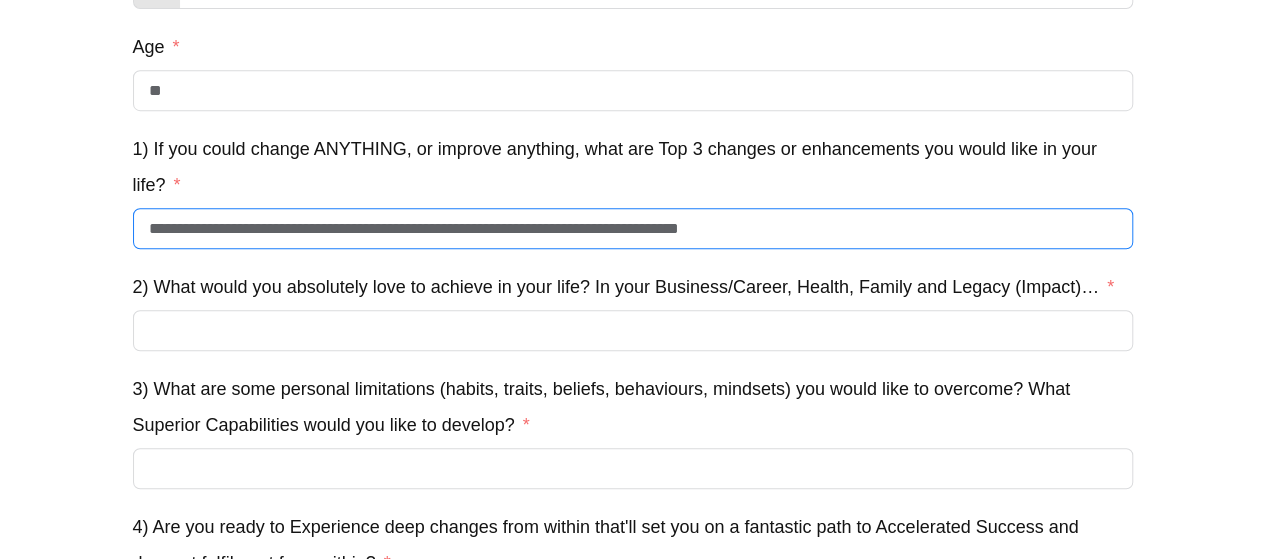 type on "**********" 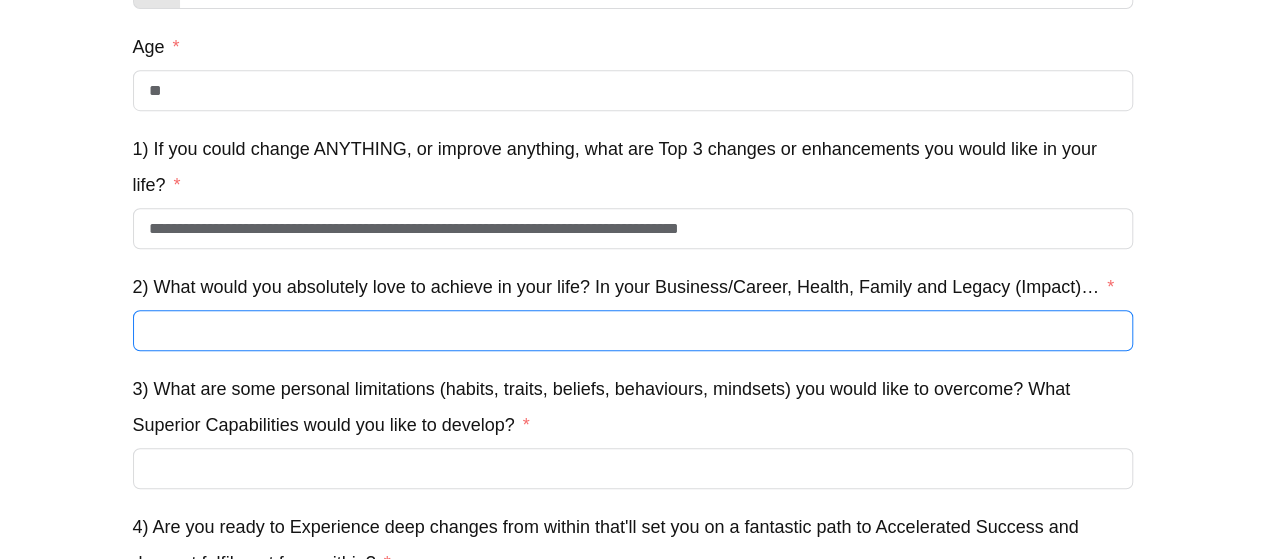 click on "2) What would you absolutely love to achieve in your life? In your Business/Career, Health, Family and Legacy (Impact)…" at bounding box center (633, 330) 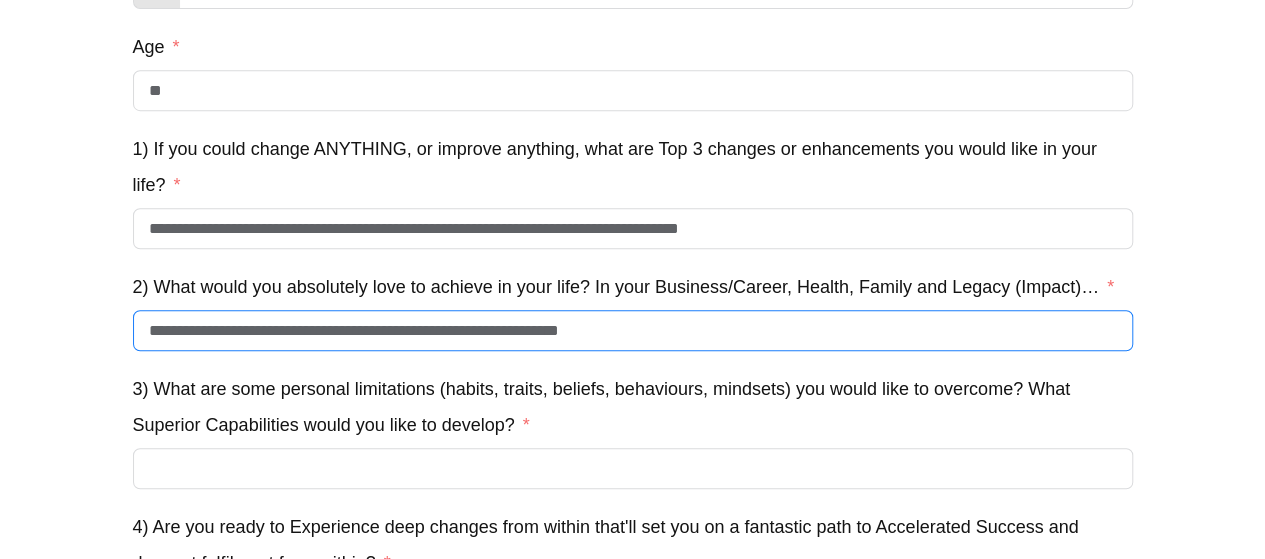 click on "**********" at bounding box center (633, 330) 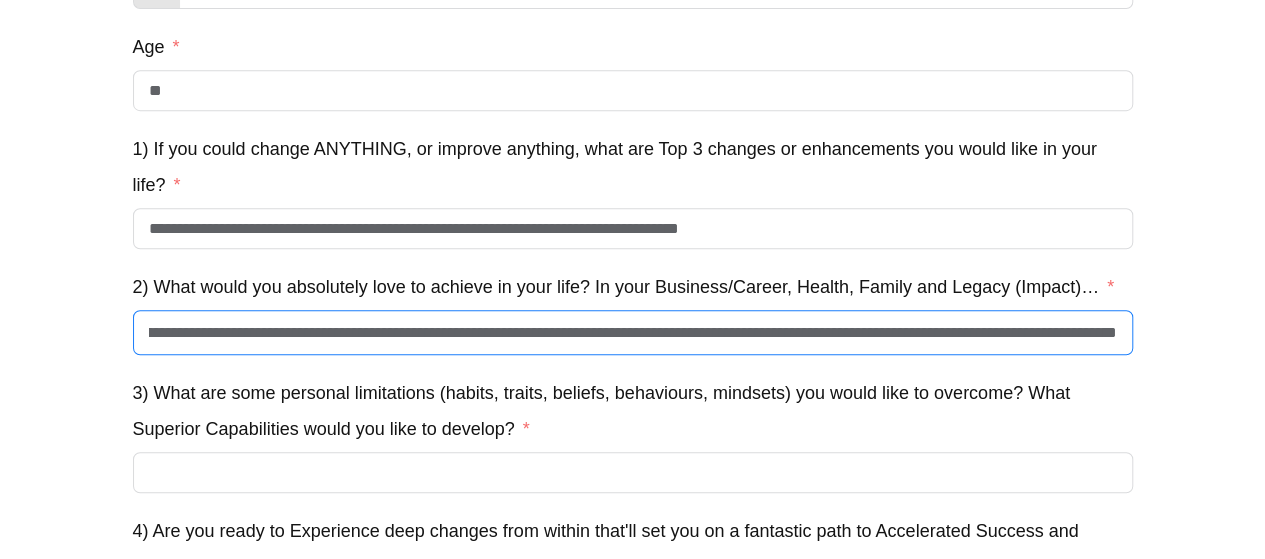 scroll, scrollTop: 0, scrollLeft: 1305, axis: horizontal 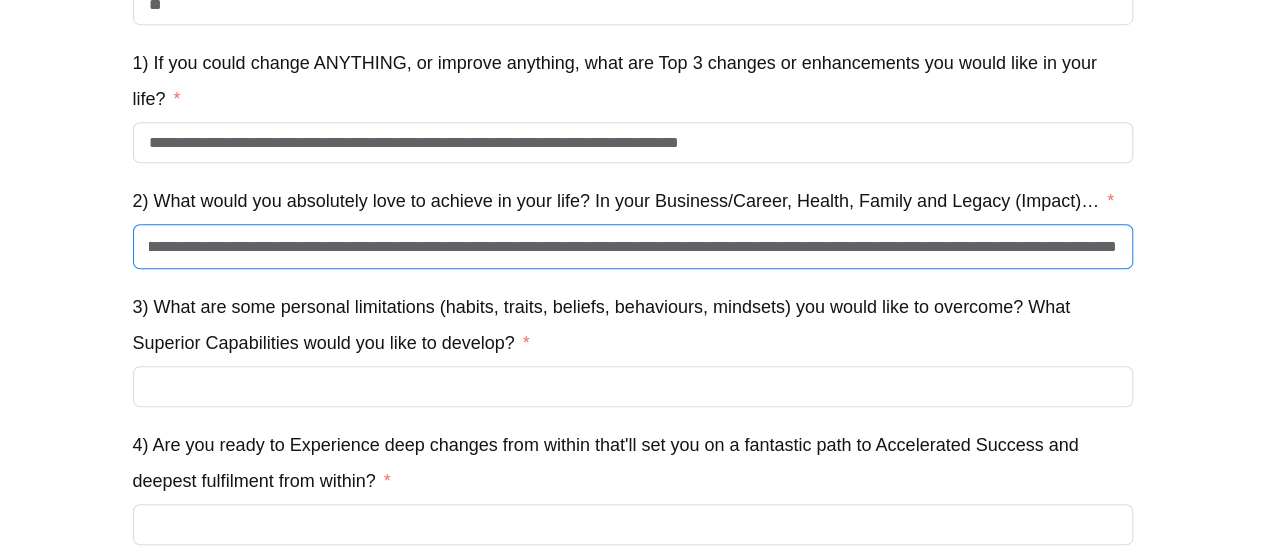 type on "**********" 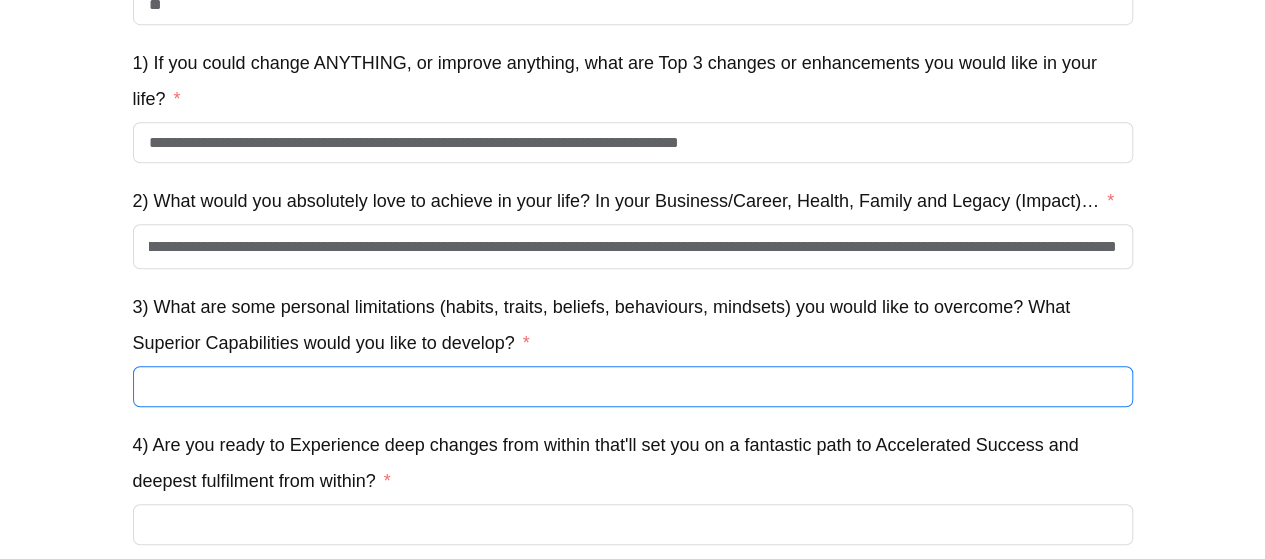 scroll, scrollTop: 0, scrollLeft: 0, axis: both 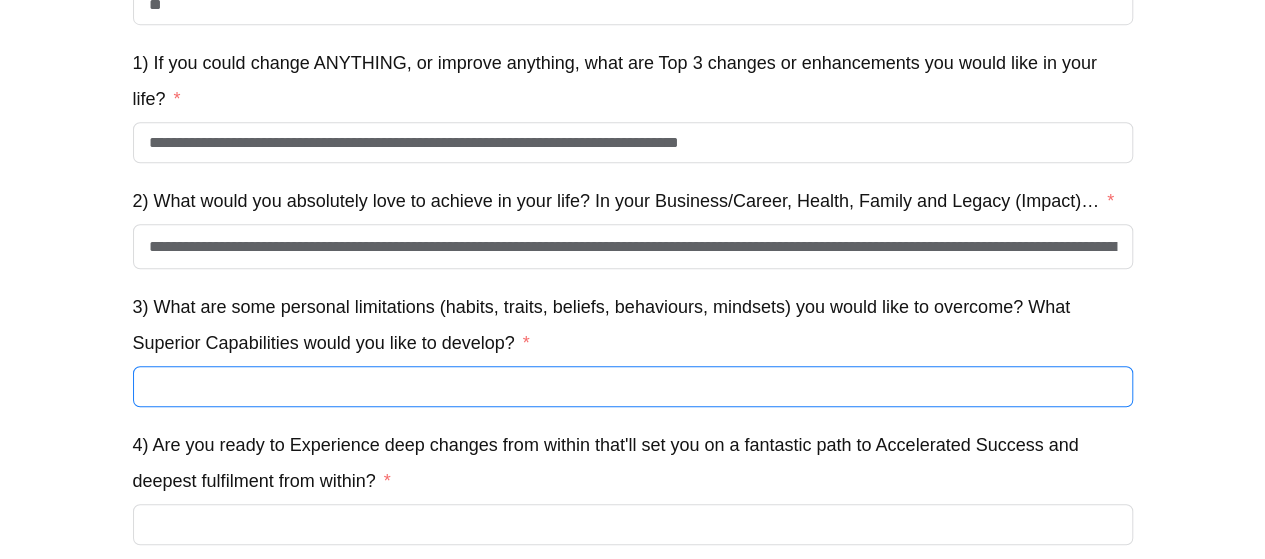 click on "3) What are some personal limitations (habits, traits, beliefs, behaviours, mindsets) you would like to overcome? What Superior Capabilities would you like to develop?" at bounding box center (633, 386) 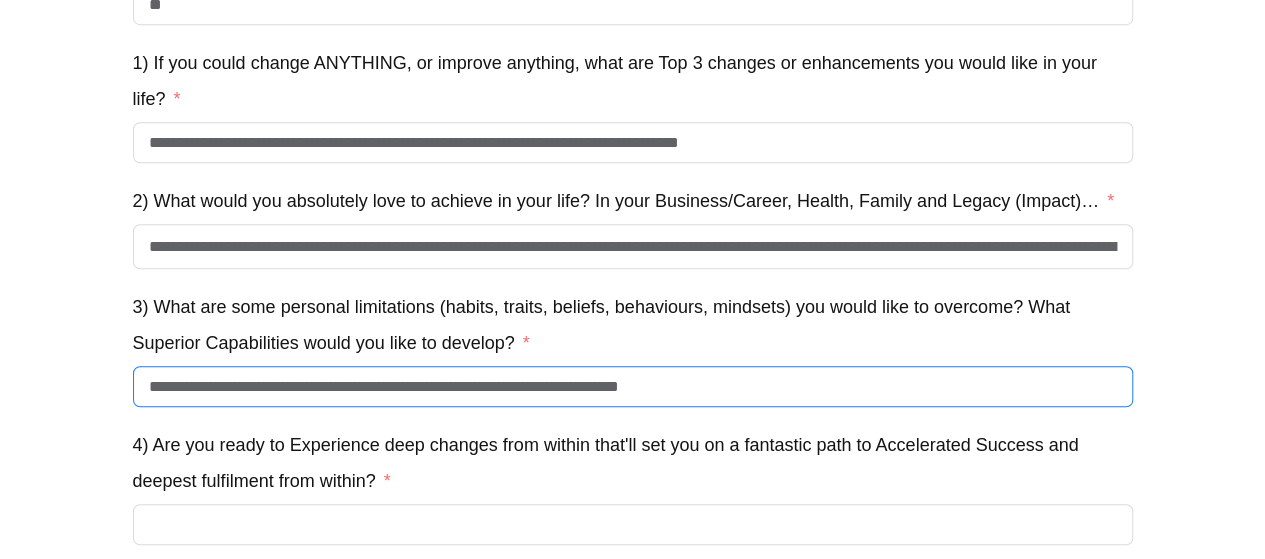 click on "**********" at bounding box center [633, 386] 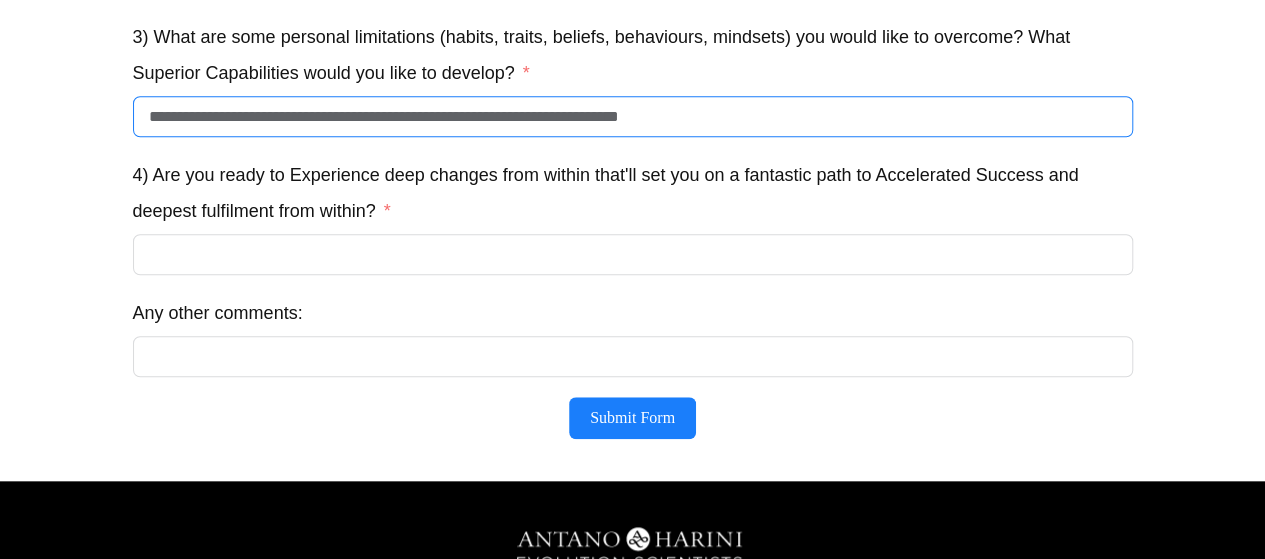 scroll, scrollTop: 788, scrollLeft: 0, axis: vertical 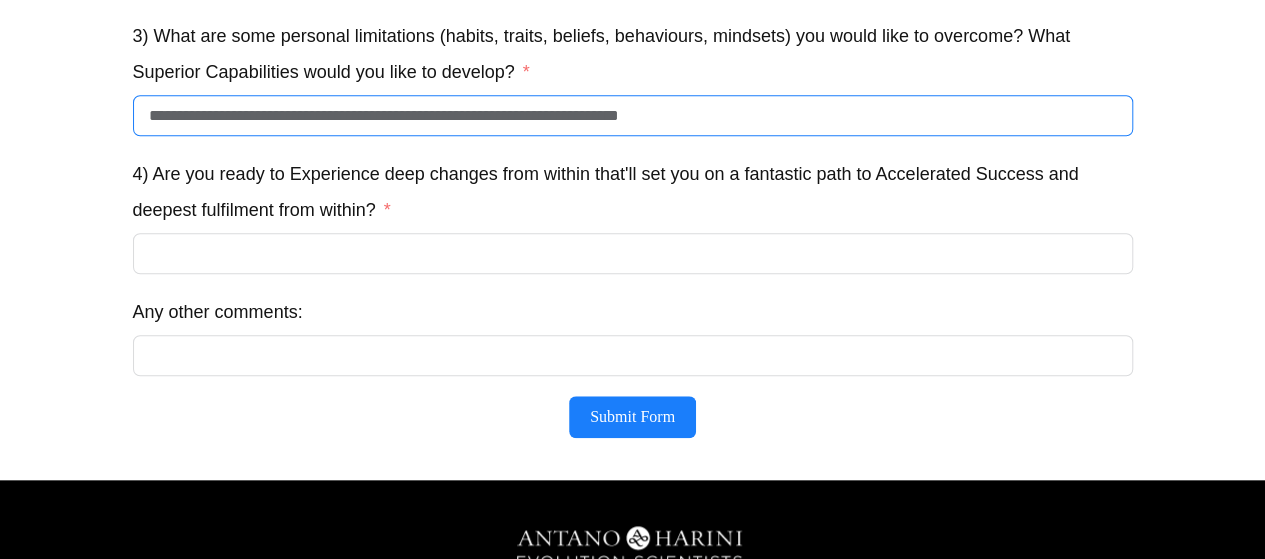type on "**********" 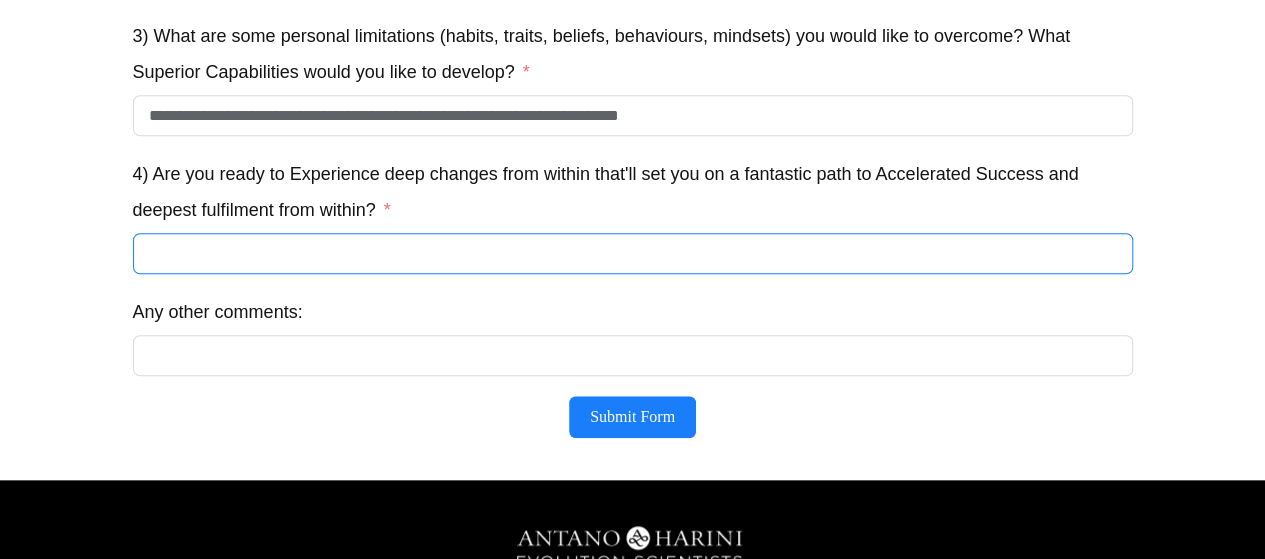 click on "4) Are you ready to Experience deep changes from within that'll set you on a fantastic path to Accelerated Success and deepest fulfilment from within?" at bounding box center [633, 253] 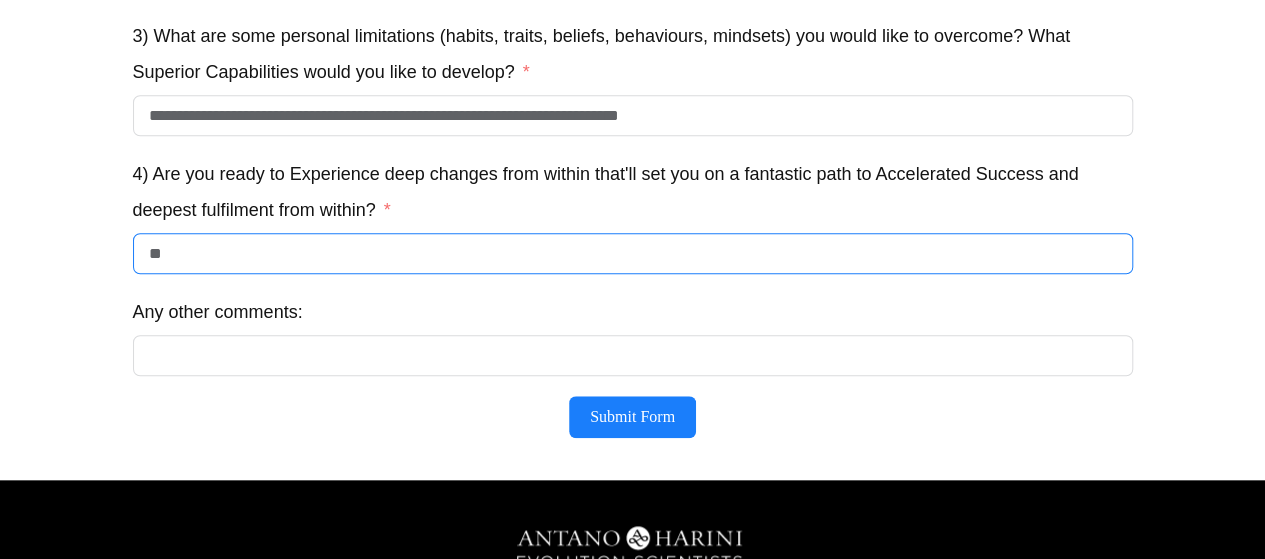 type on "*" 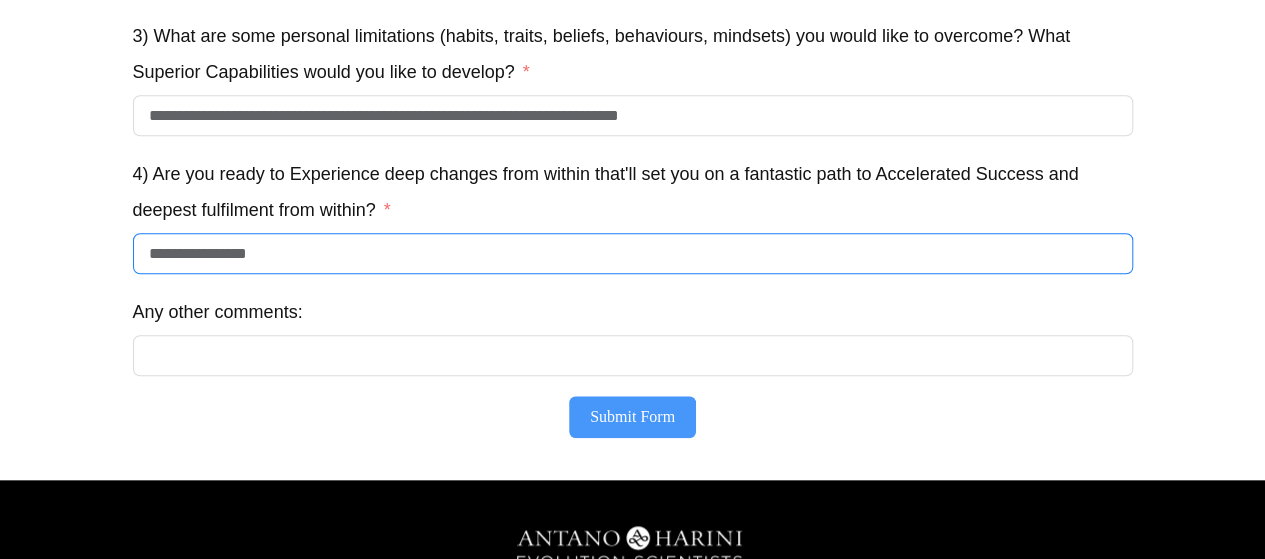 type on "**********" 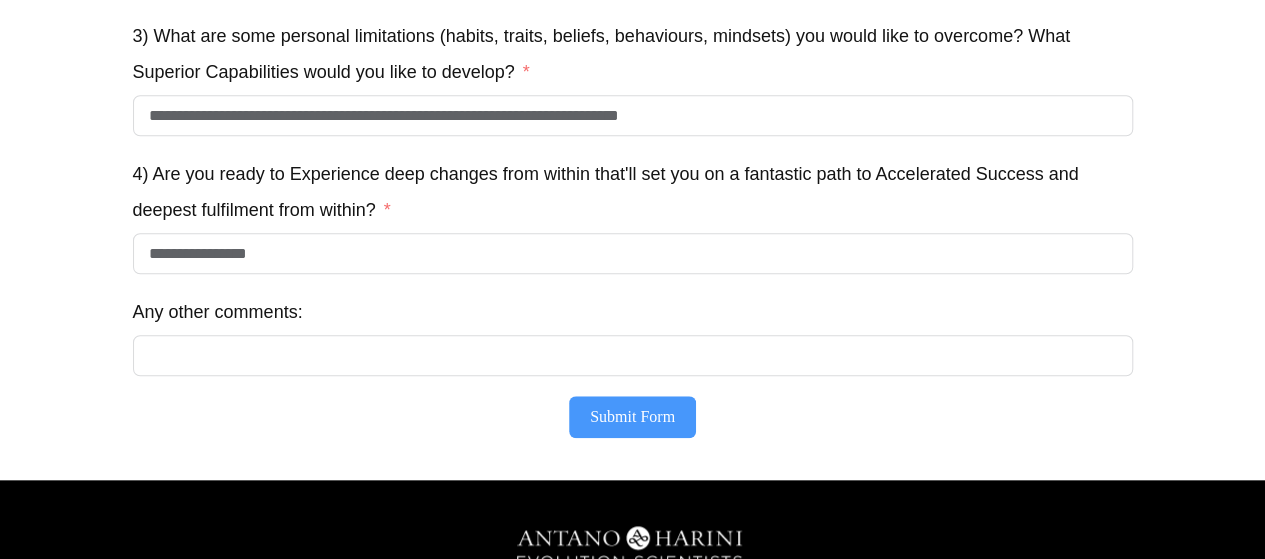 click on "Submit Form" at bounding box center (632, 417) 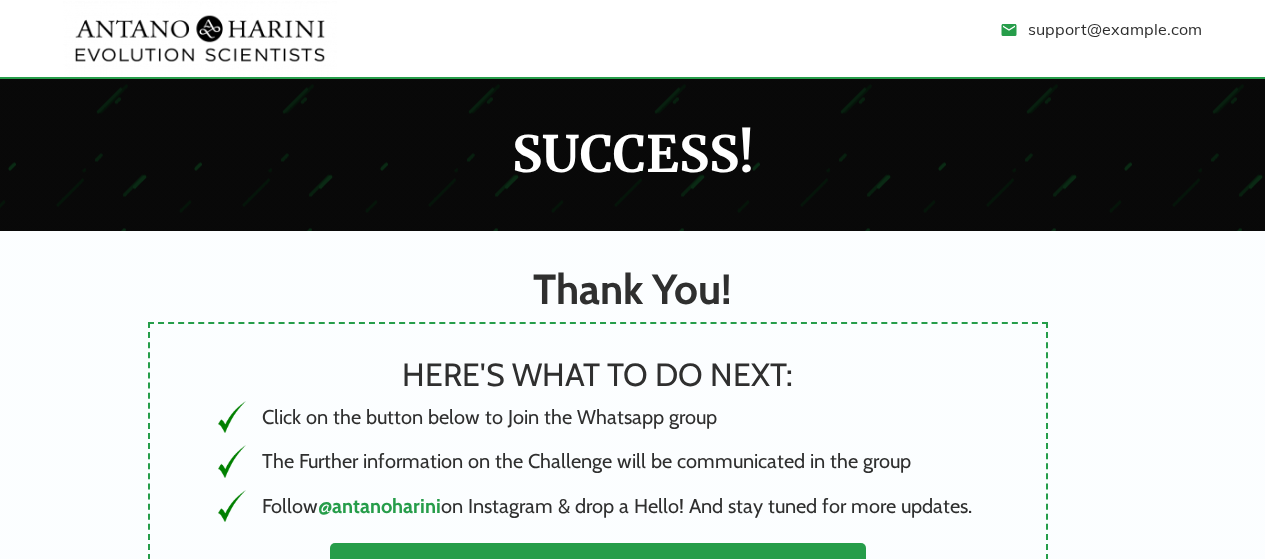 scroll, scrollTop: 200, scrollLeft: 0, axis: vertical 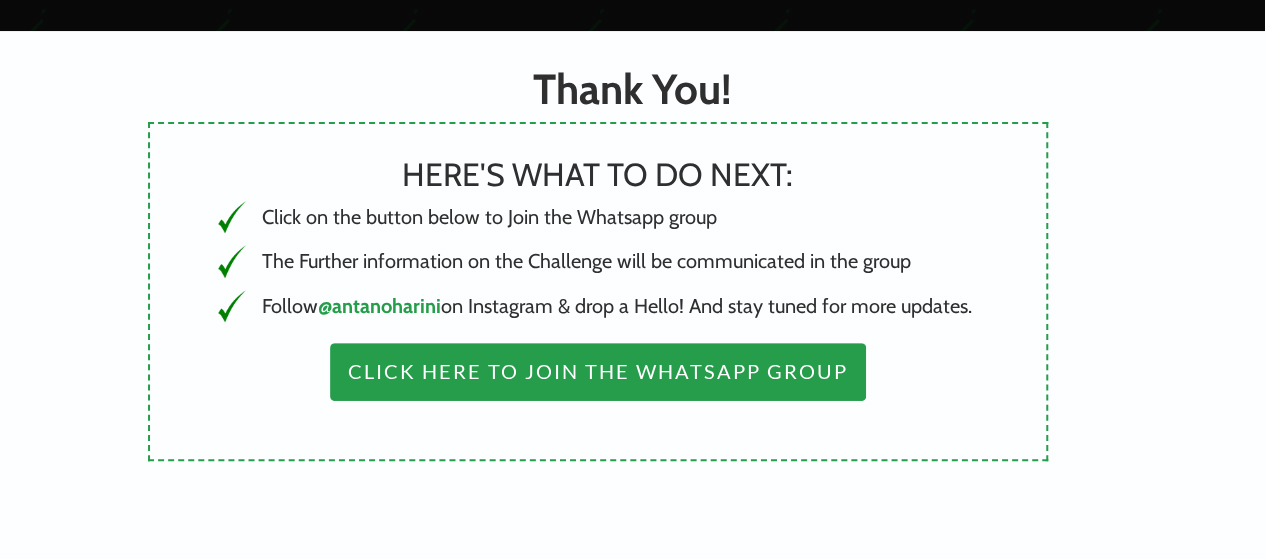 click on "Click Here to Join the Whatsapp Group" at bounding box center (598, 372) 